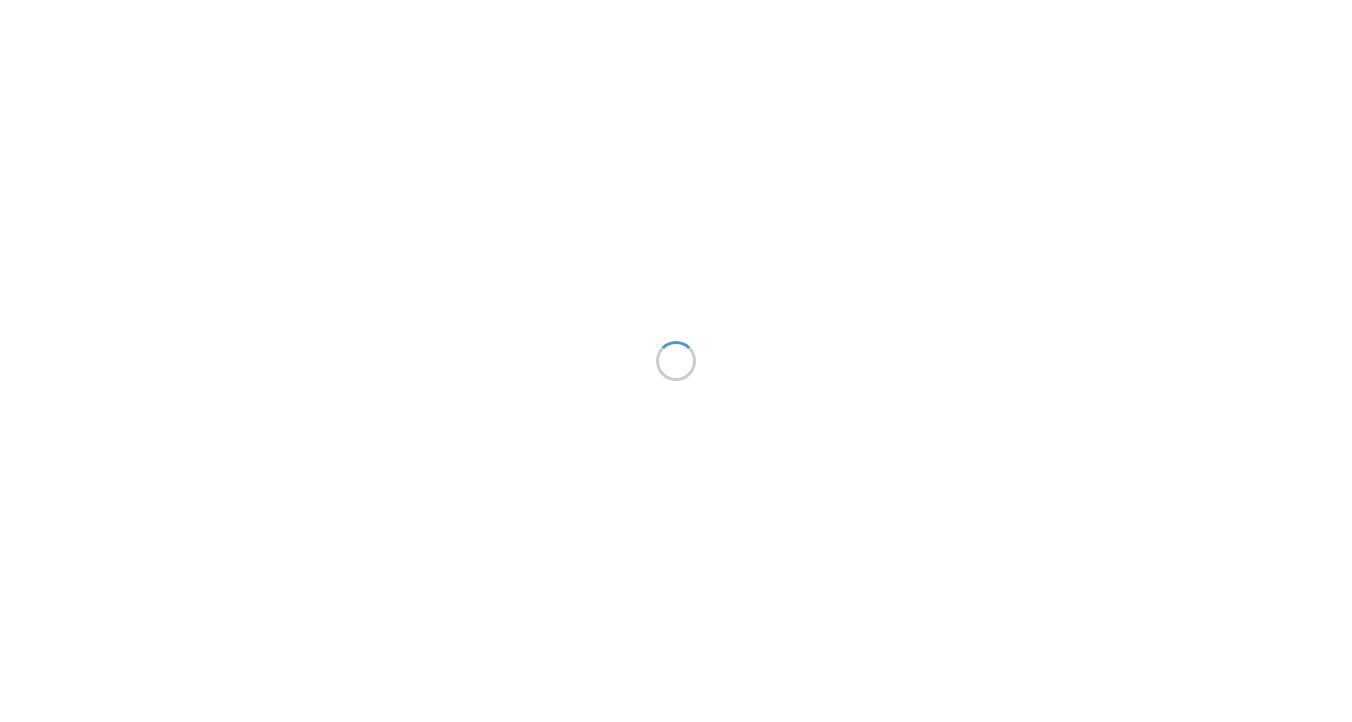 scroll, scrollTop: 0, scrollLeft: 0, axis: both 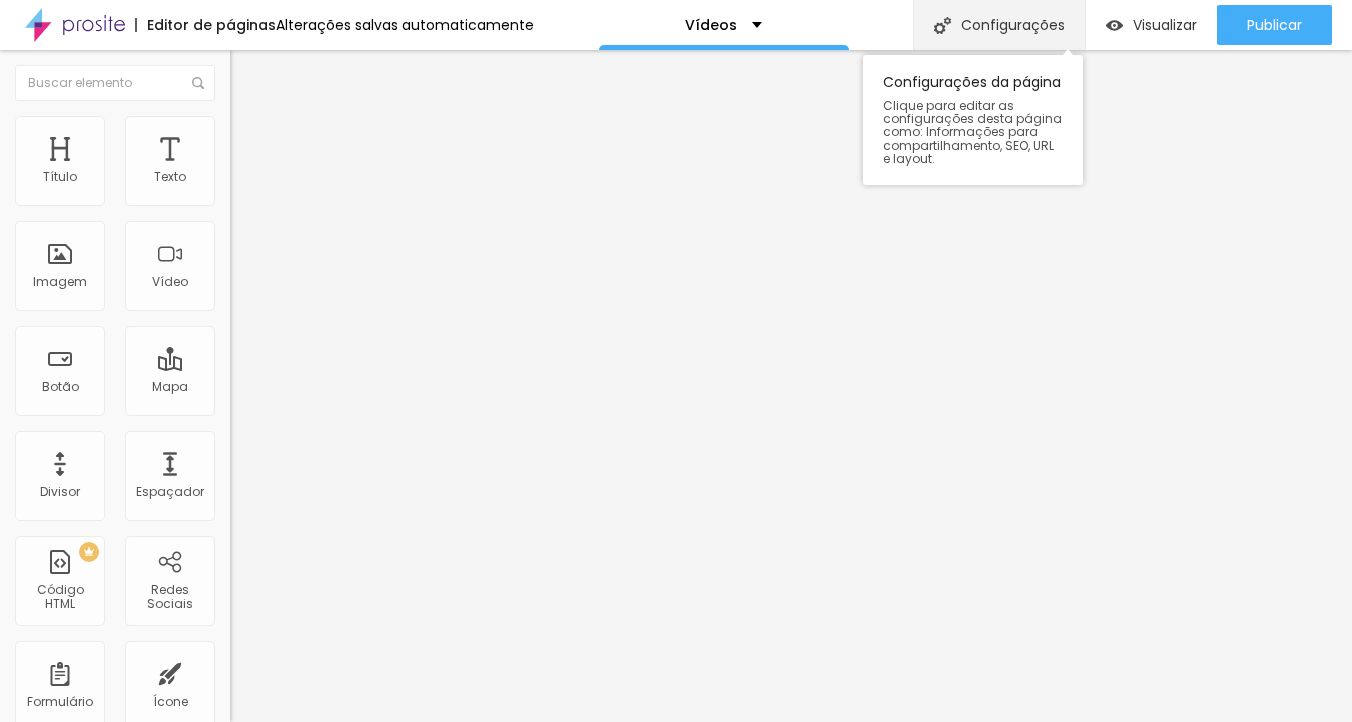 click on "Configurações" at bounding box center [999, 25] 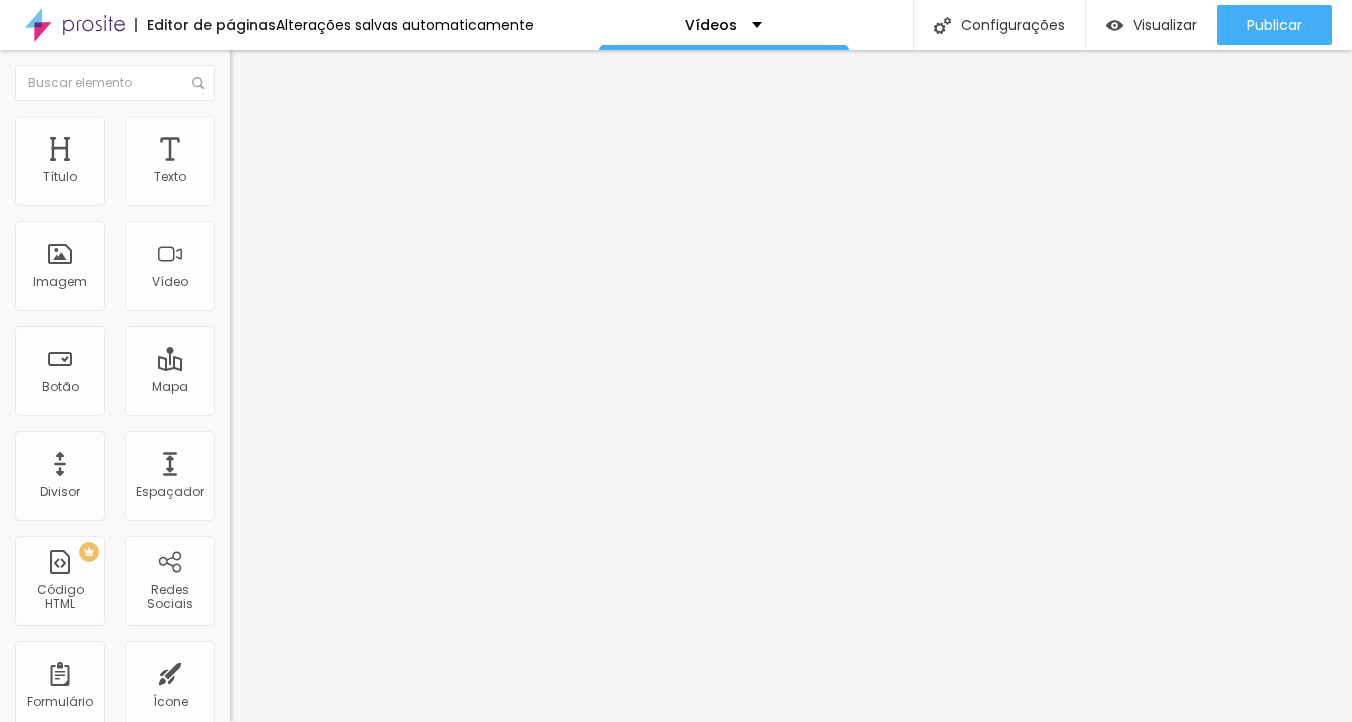 click on "Cancelar" at bounding box center [66, 986] 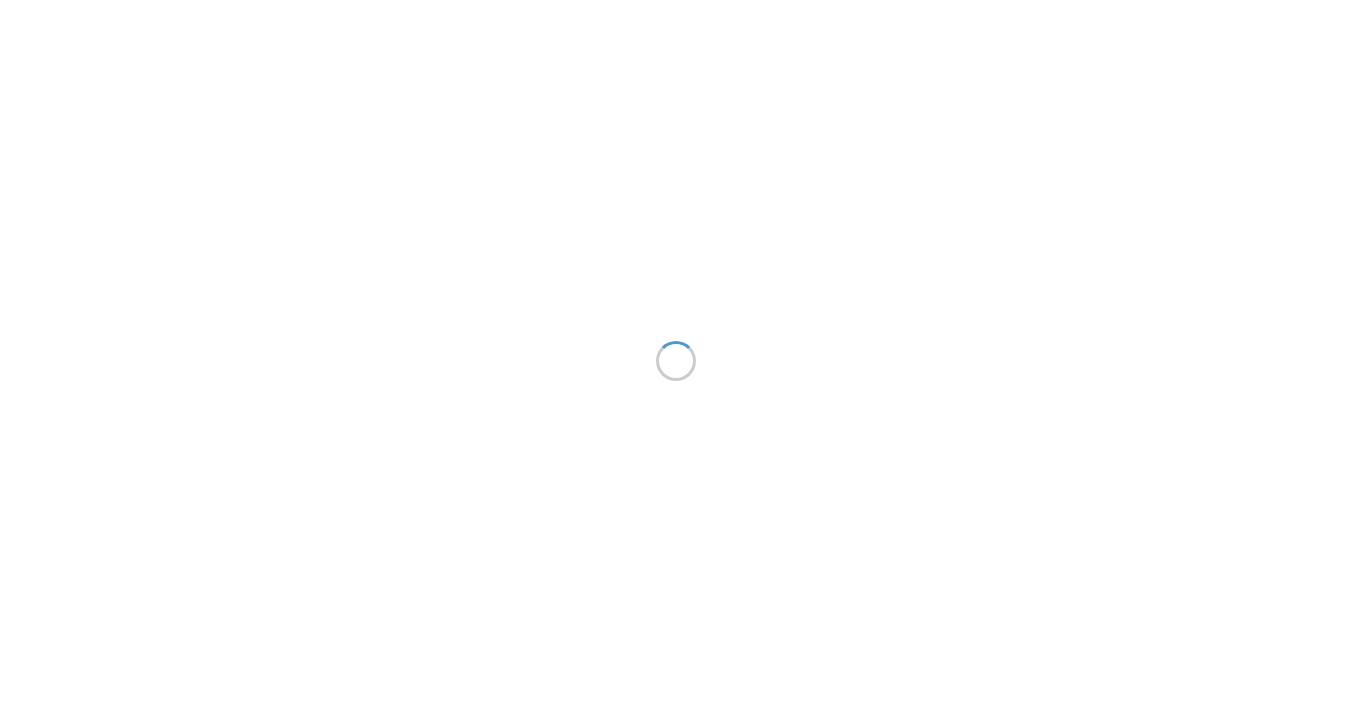 scroll, scrollTop: 0, scrollLeft: 0, axis: both 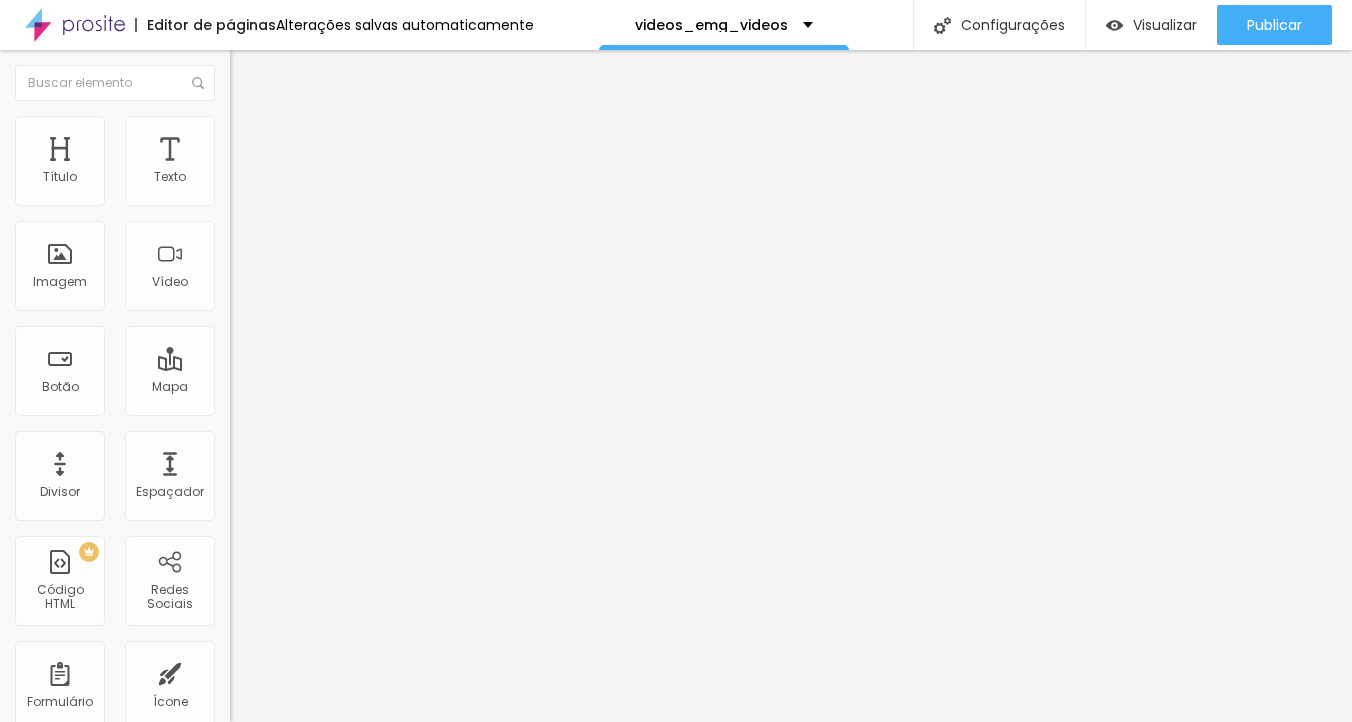 click on "Trocar imagem" at bounding box center (284, 163) 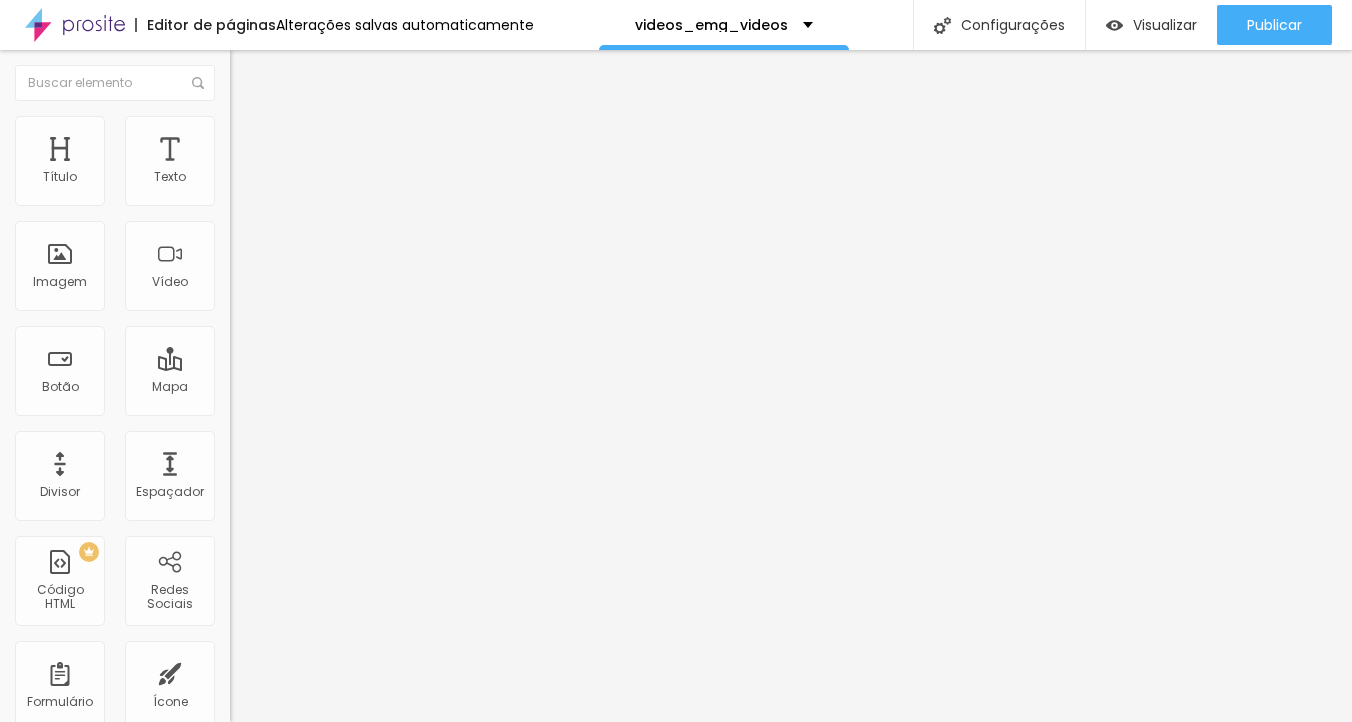 scroll, scrollTop: 752, scrollLeft: 0, axis: vertical 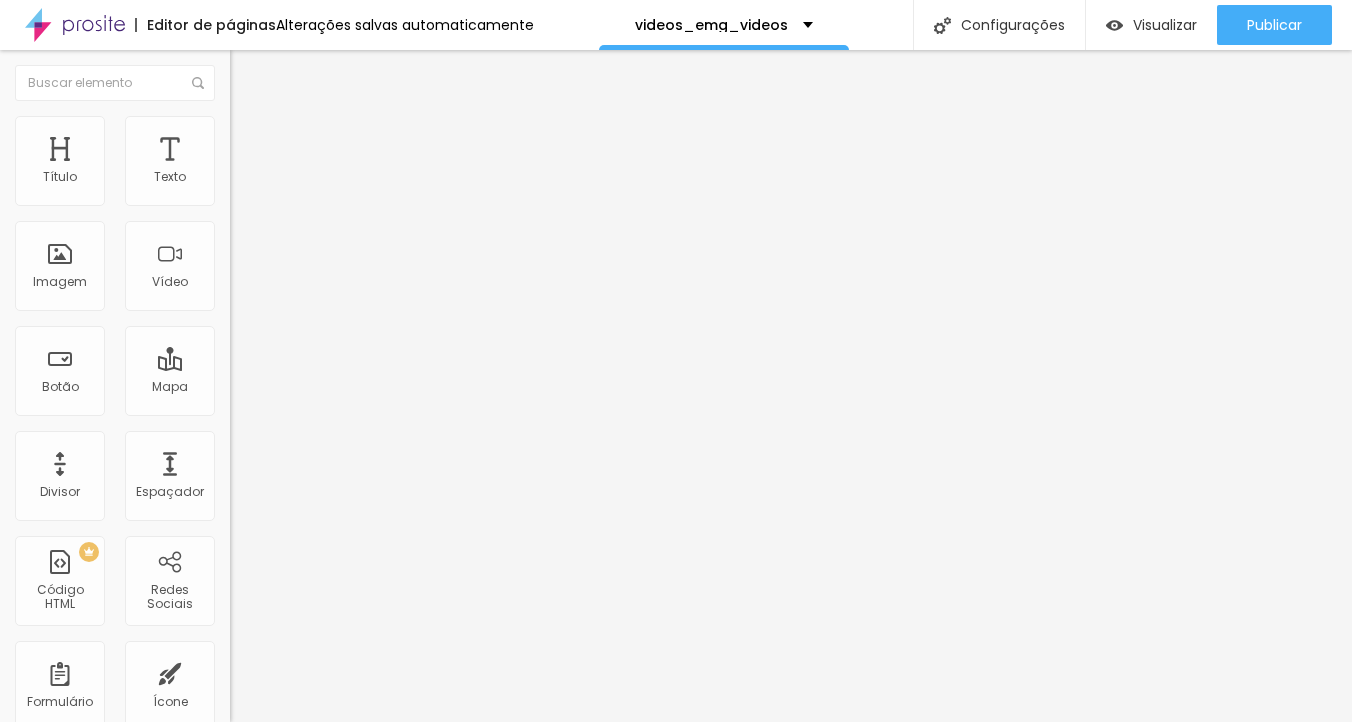 drag, startPoint x: 143, startPoint y: 232, endPoint x: 24, endPoint y: 224, distance: 119.26861 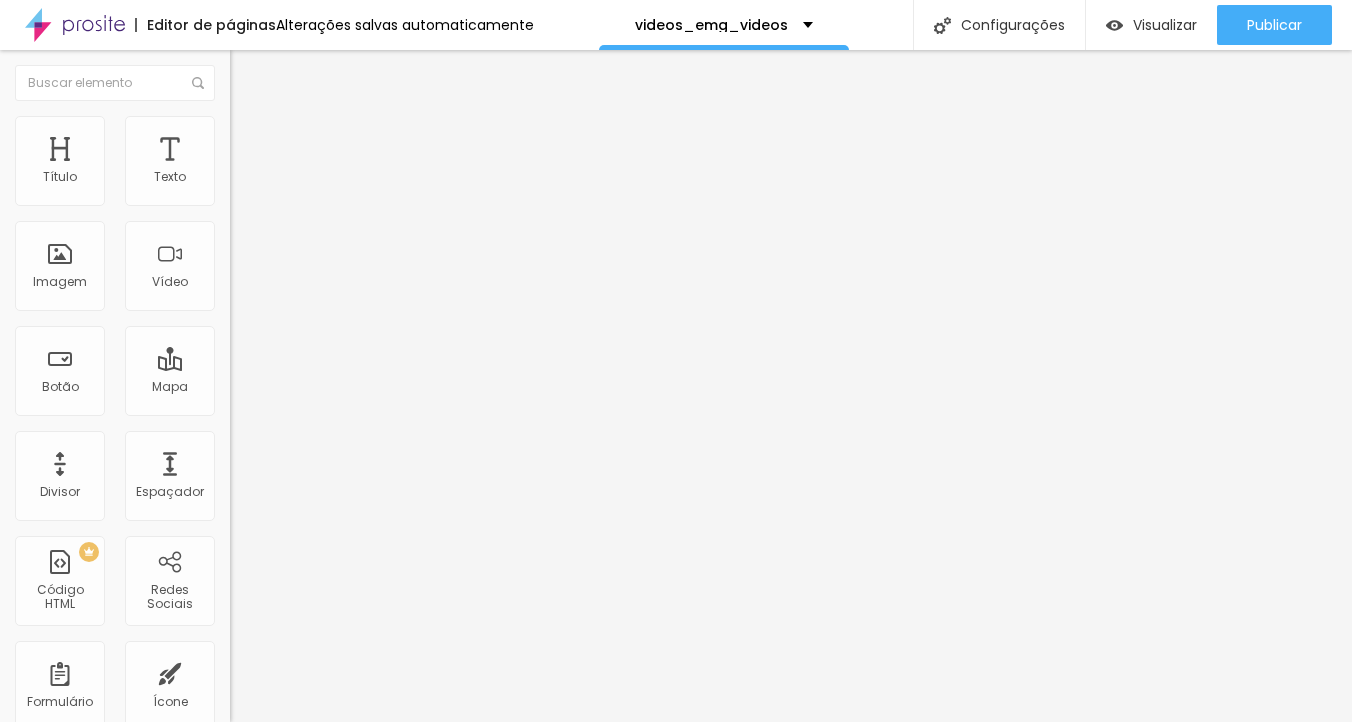 type on "V" 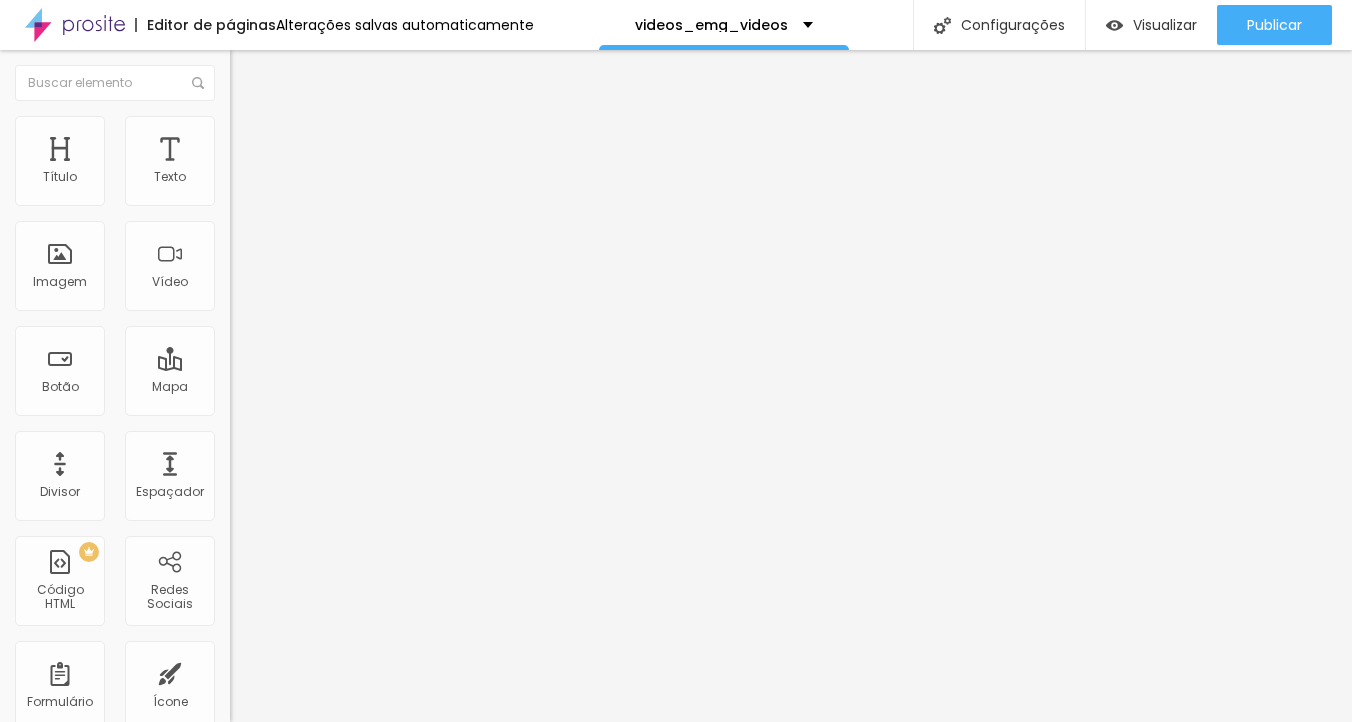 drag, startPoint x: 165, startPoint y: 223, endPoint x: 0, endPoint y: 216, distance: 165.14842 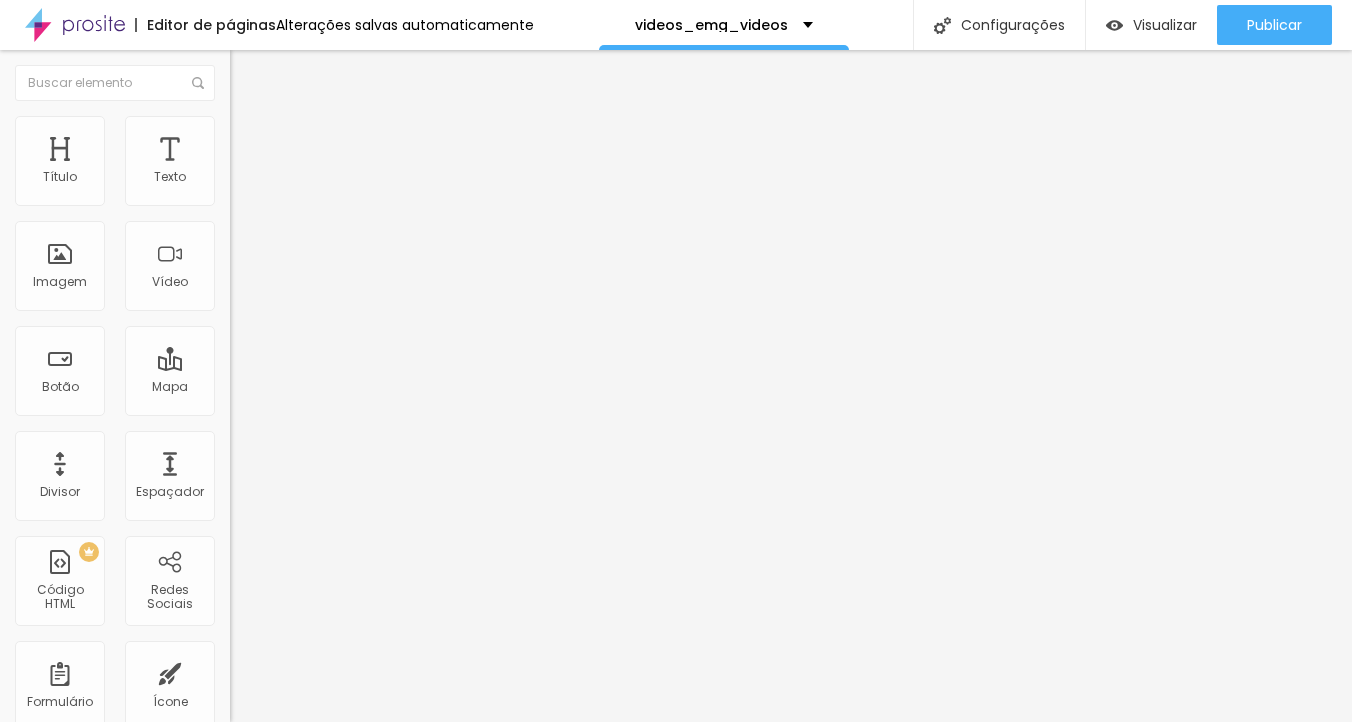 type on "VÍDEOS MOBILE" 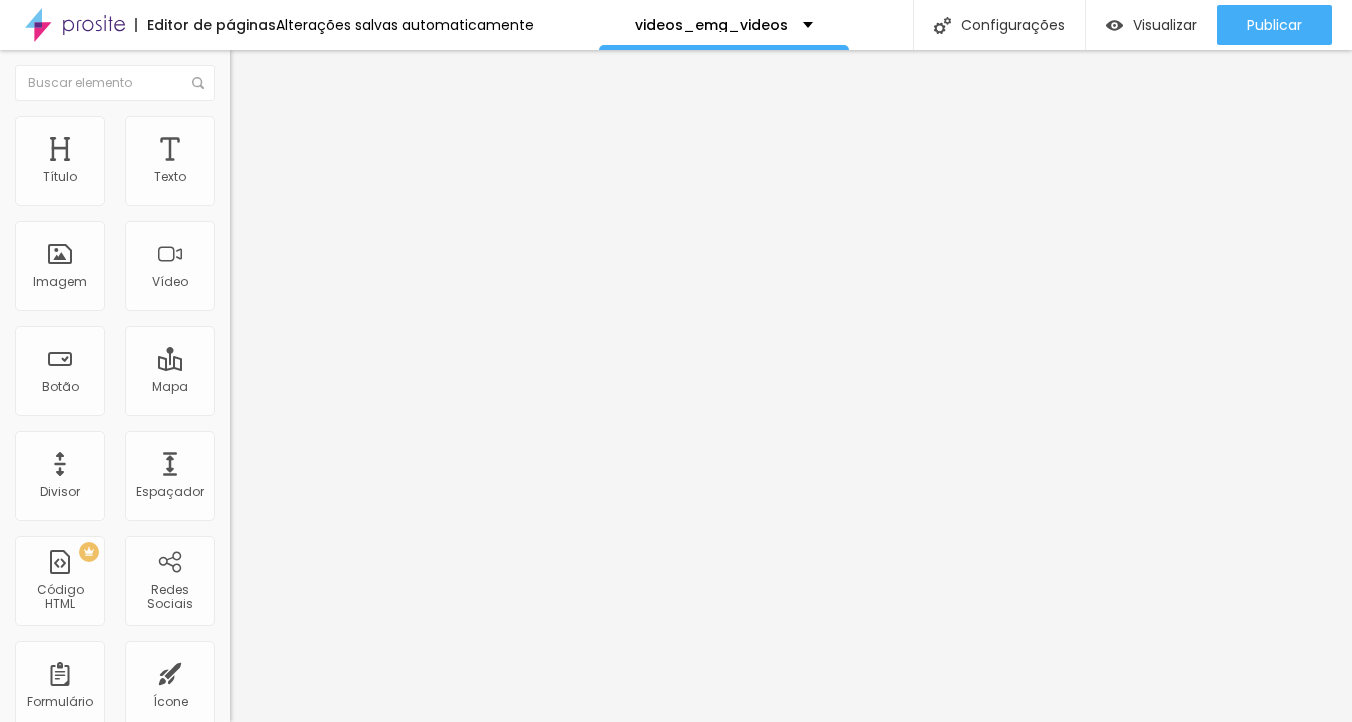 drag, startPoint x: 190, startPoint y: 229, endPoint x: 13, endPoint y: 214, distance: 177.63446 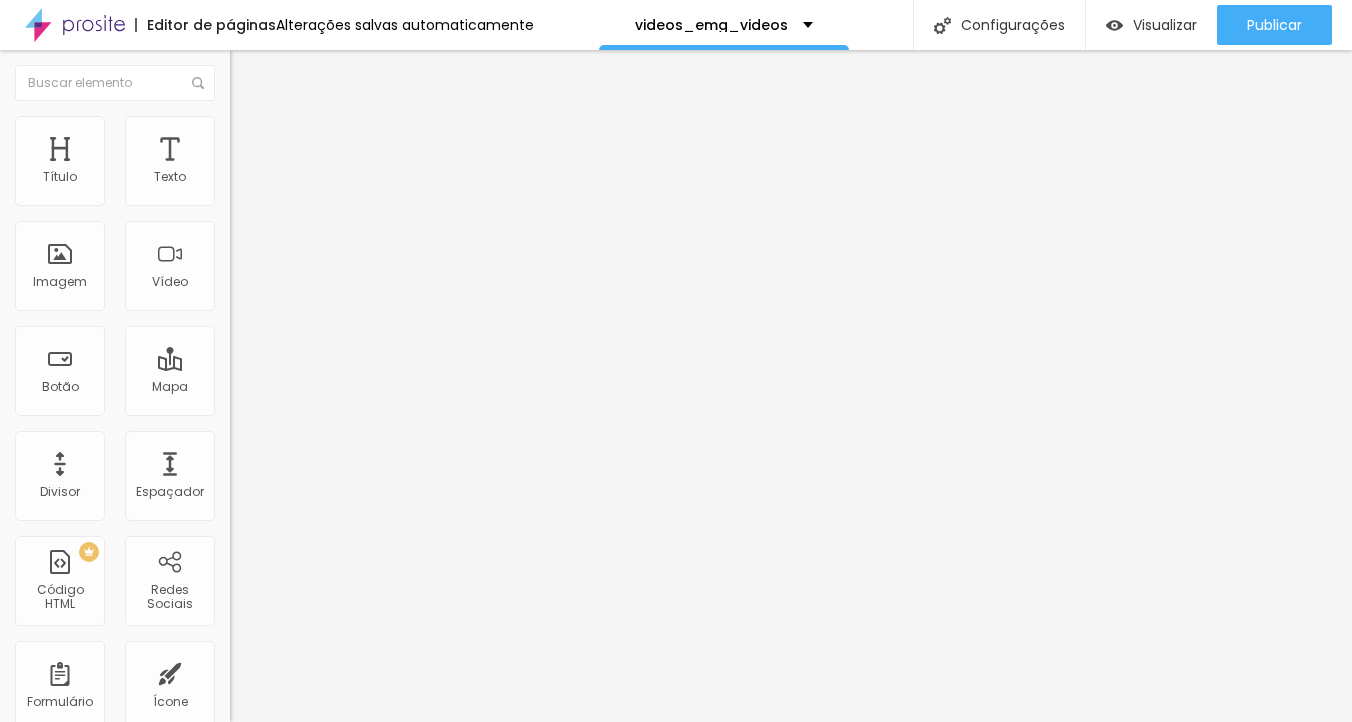 type on "GESTÃO DE INSTAGRAM" 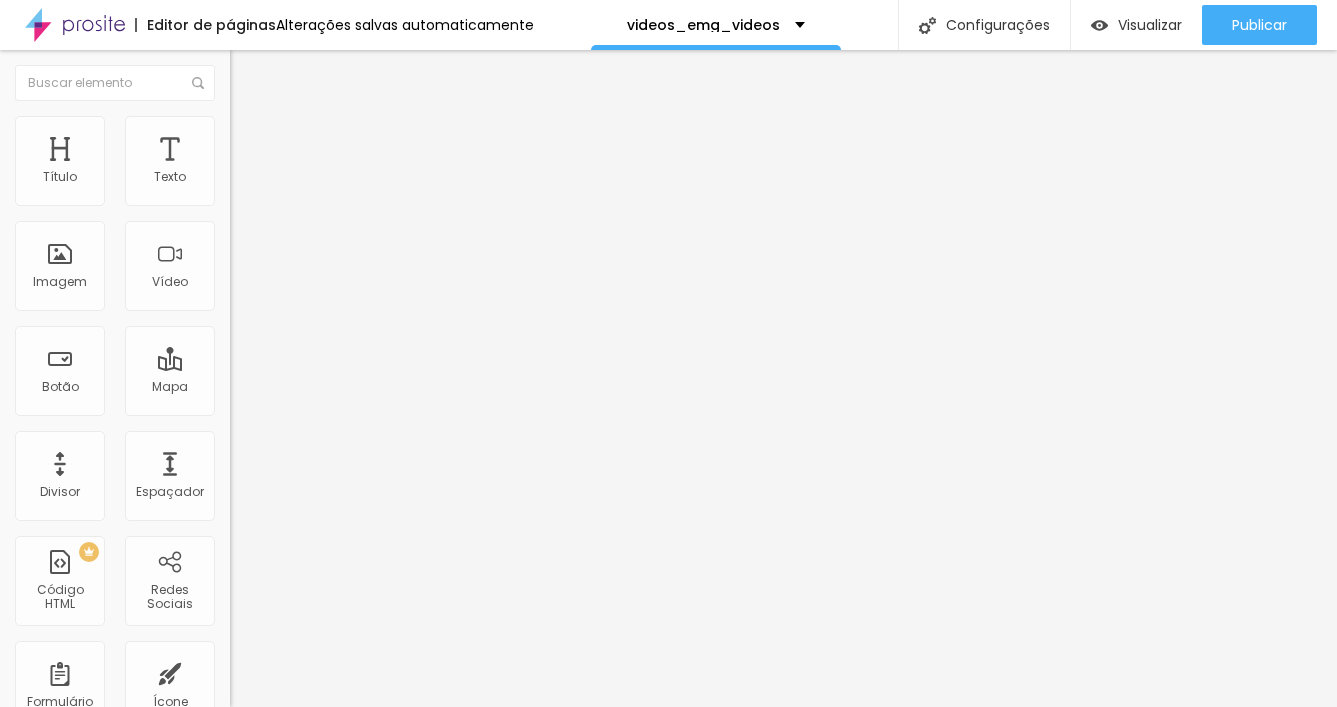 drag, startPoint x: 117, startPoint y: 412, endPoint x: -8, endPoint y: 412, distance: 125 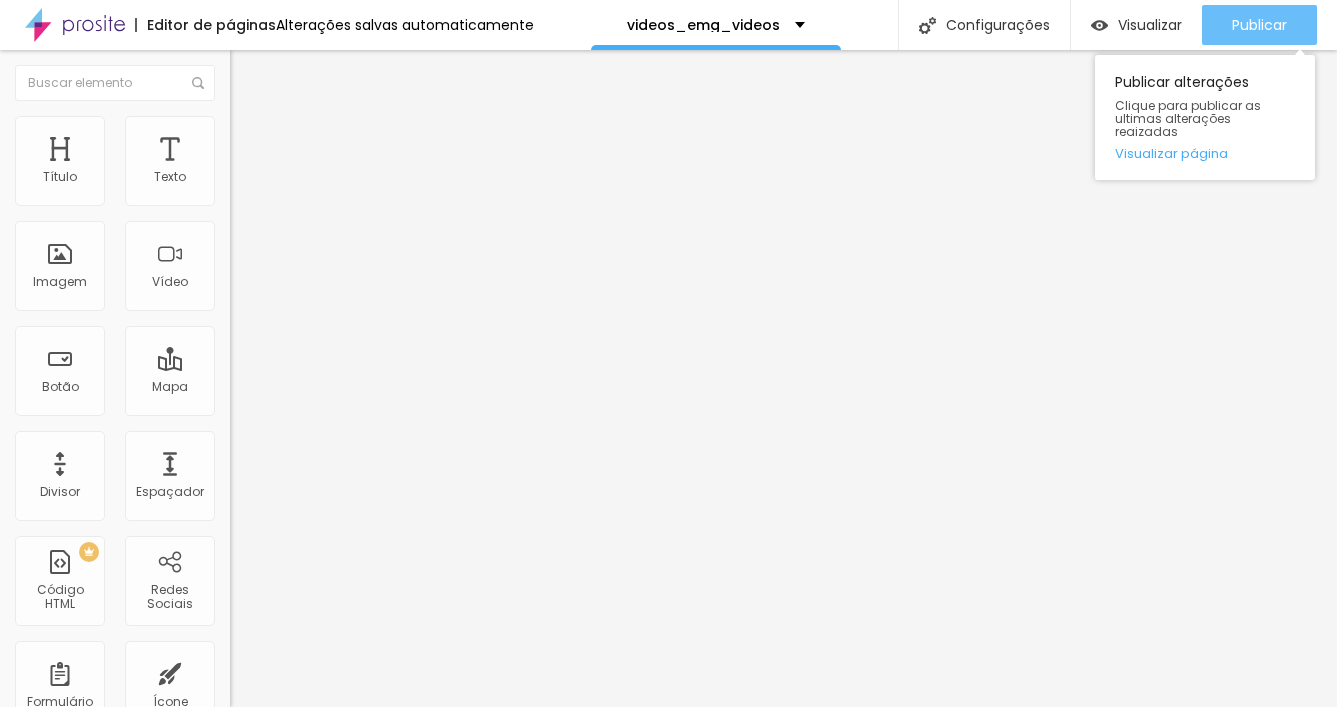 click on "Publicar" at bounding box center (1259, 25) 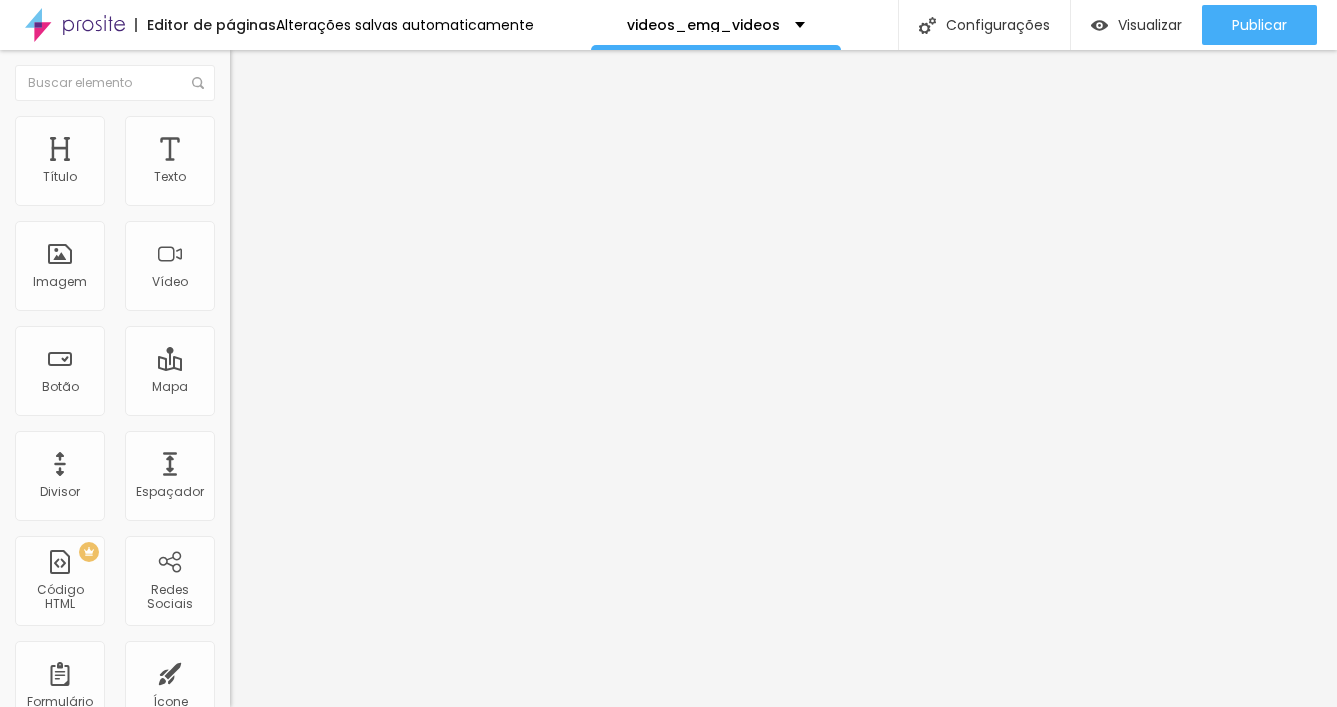 scroll, scrollTop: 1, scrollLeft: 0, axis: vertical 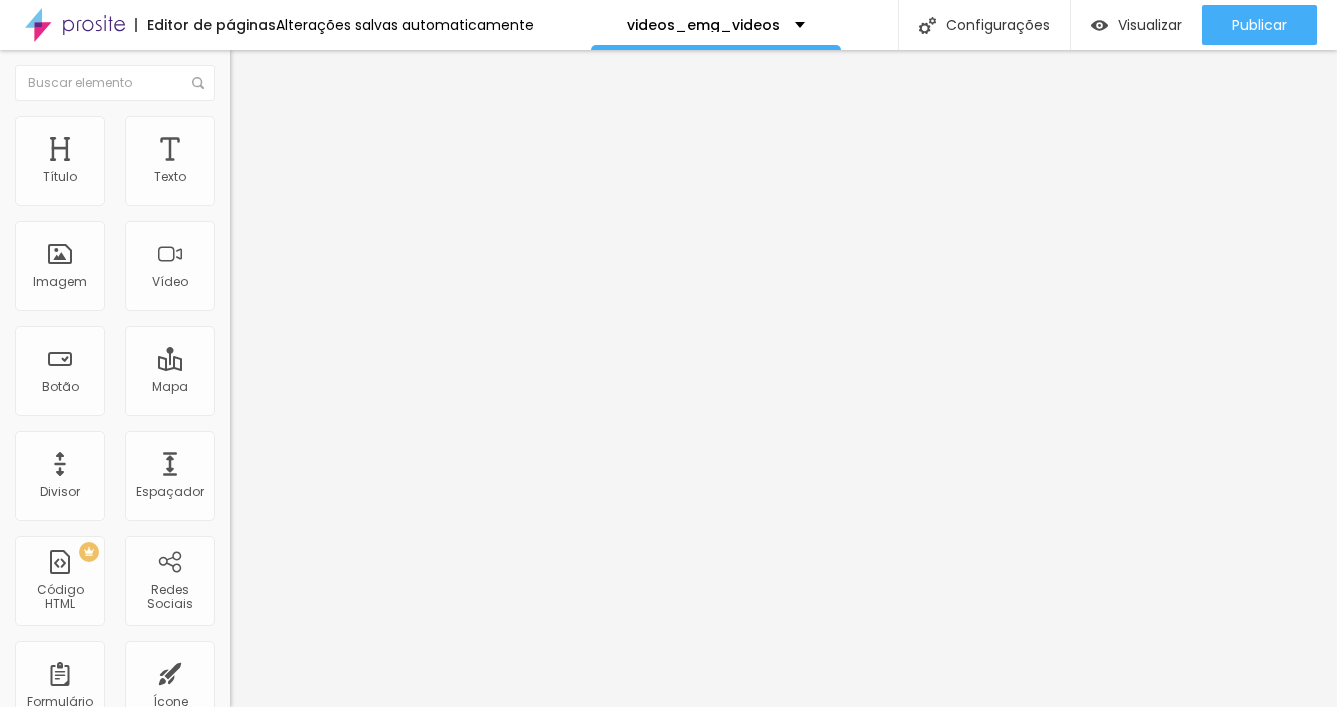 paste on "[DOMAIN_NAME][URL]" 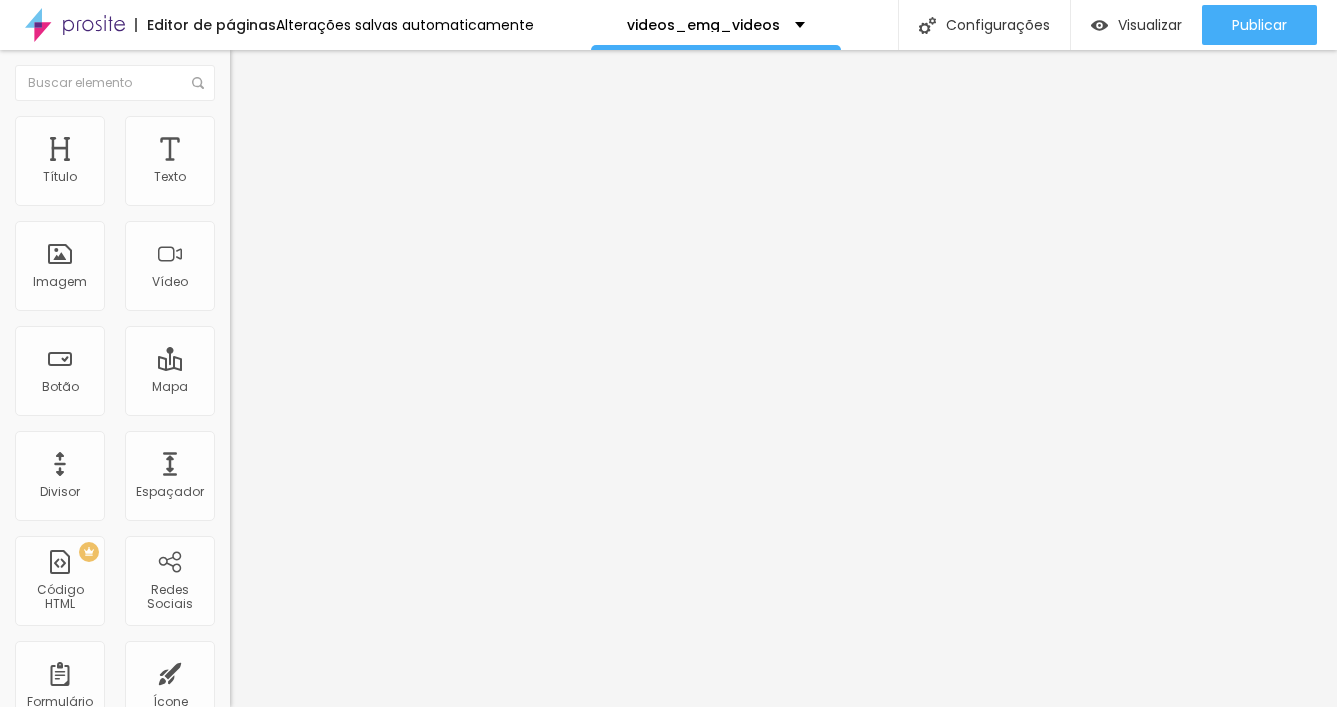type on "[URL][DOMAIN_NAME]" 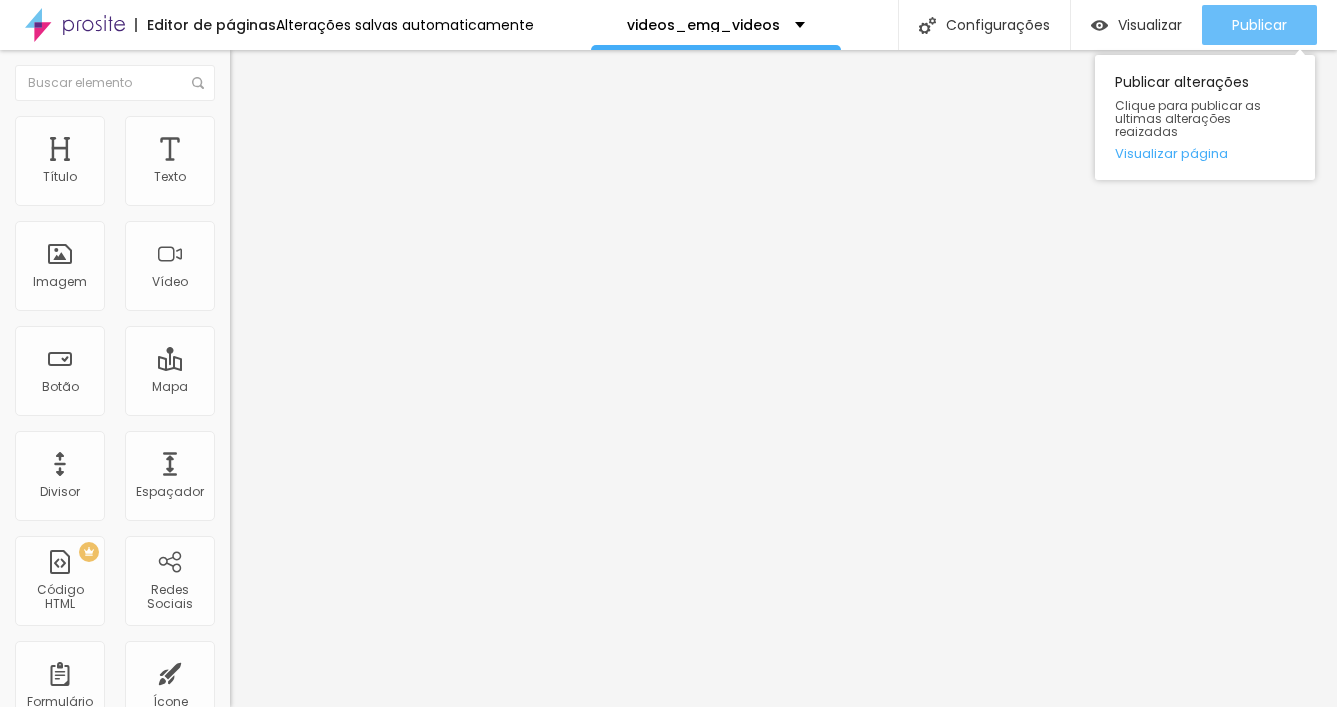 click on "Publicar" at bounding box center [1259, 25] 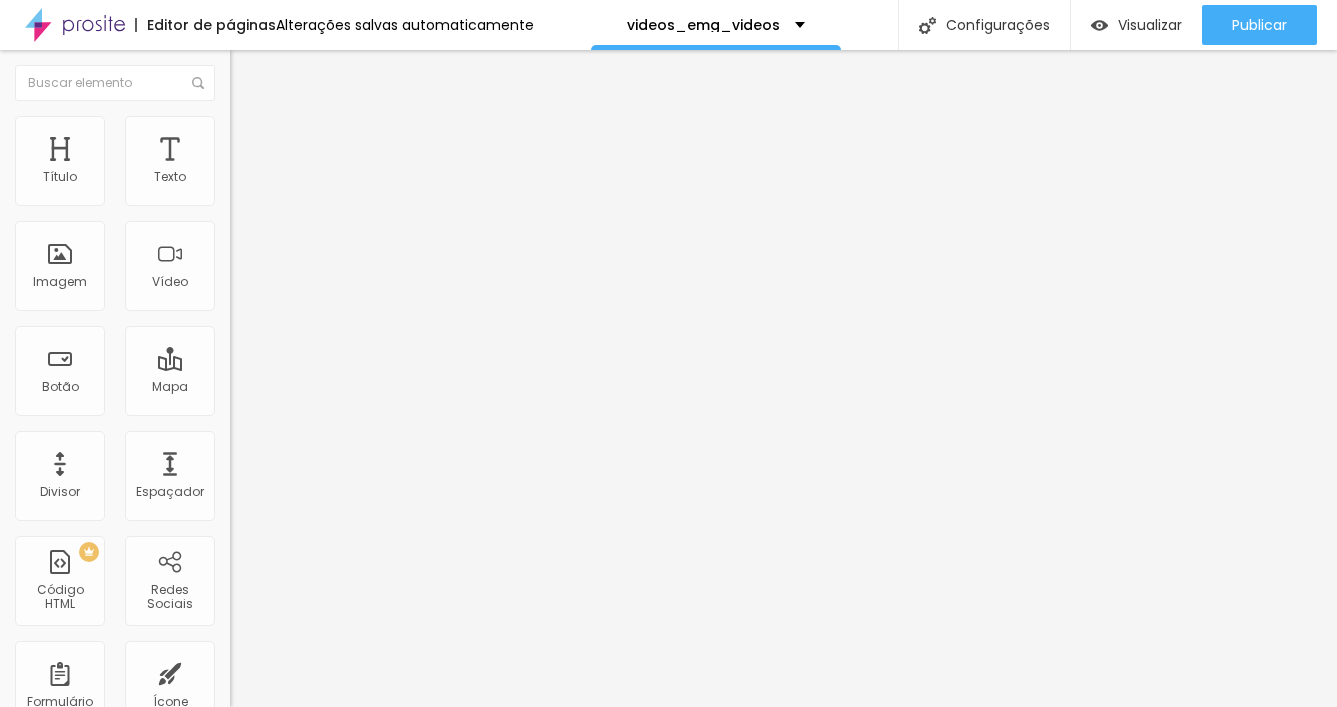 drag, startPoint x: 96, startPoint y: 422, endPoint x: -8, endPoint y: 421, distance: 104.00481 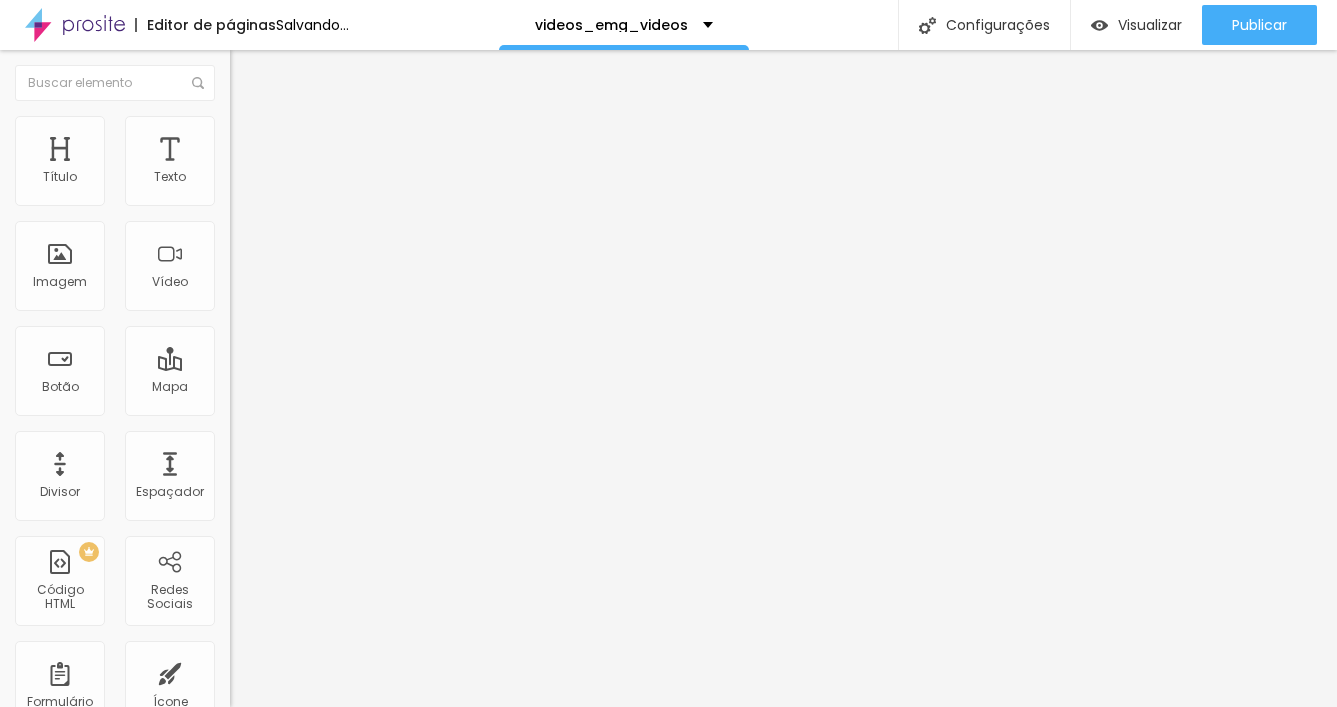 click at bounding box center [345, 437] 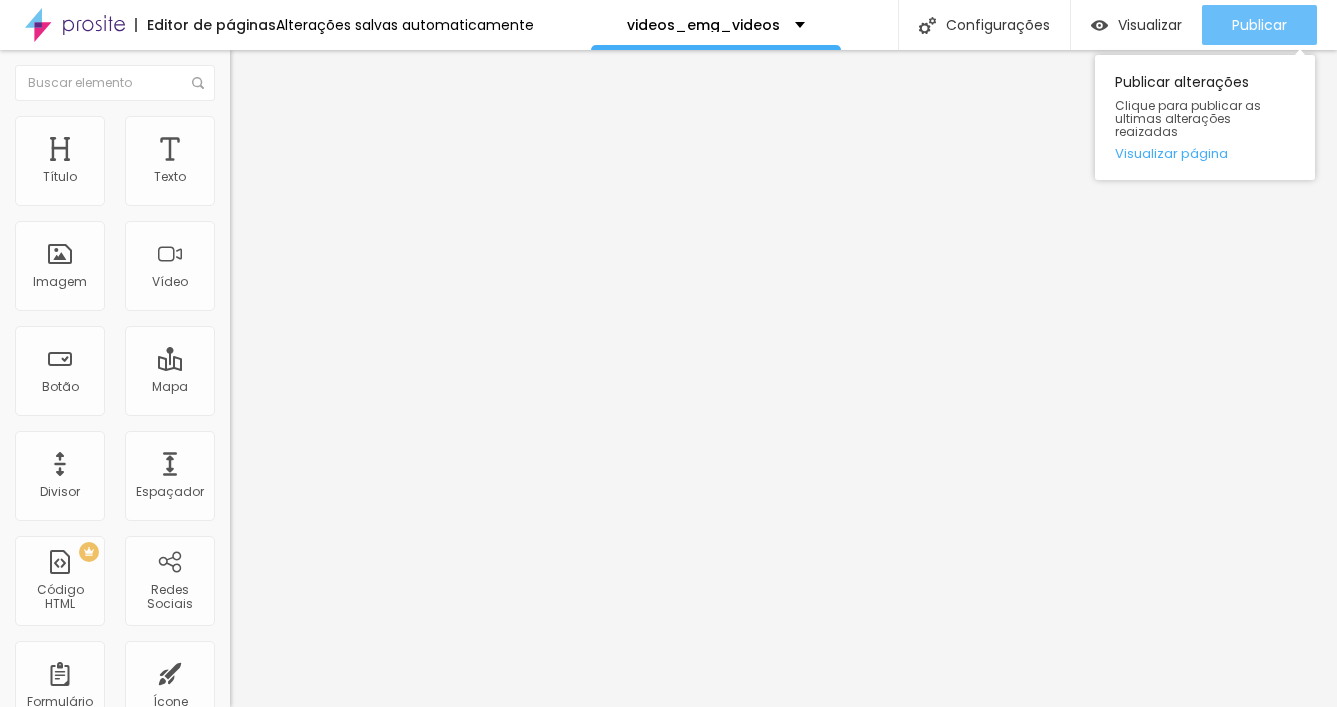 click on "Publicar" at bounding box center (1259, 25) 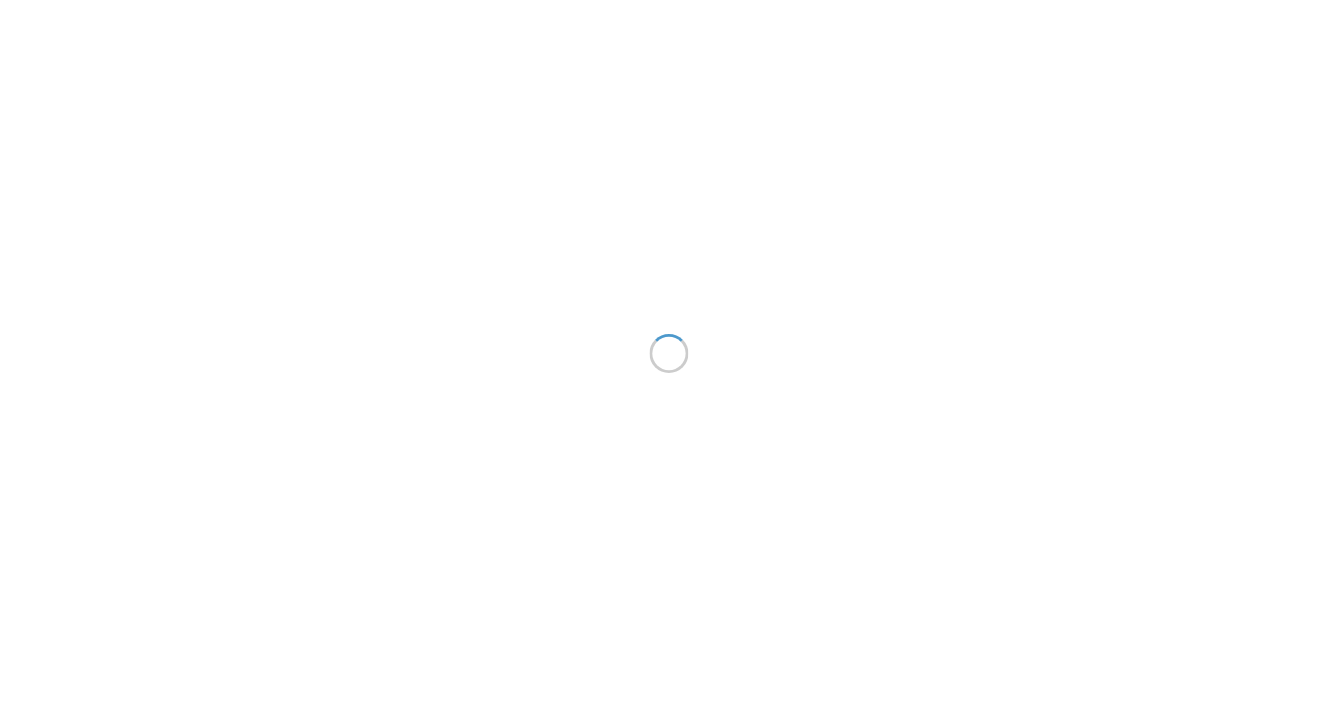 scroll, scrollTop: 0, scrollLeft: 0, axis: both 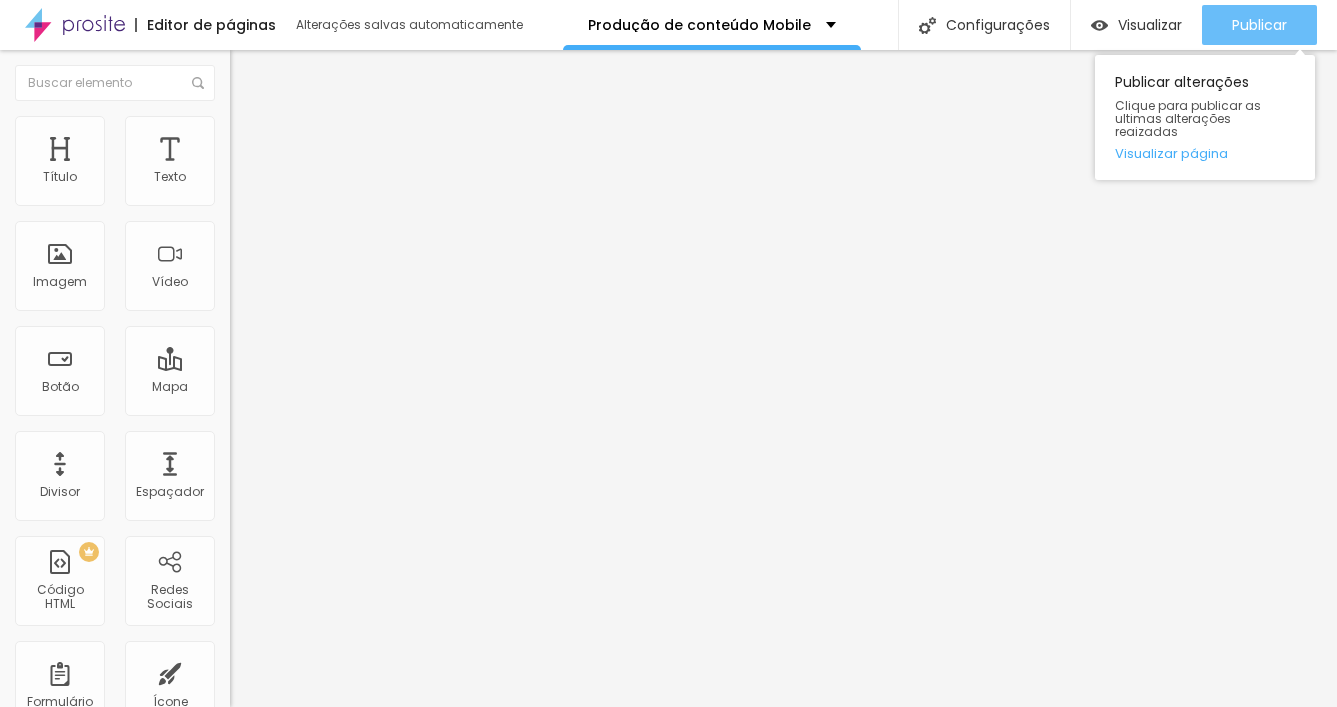 click on "Publicar" at bounding box center [1259, 25] 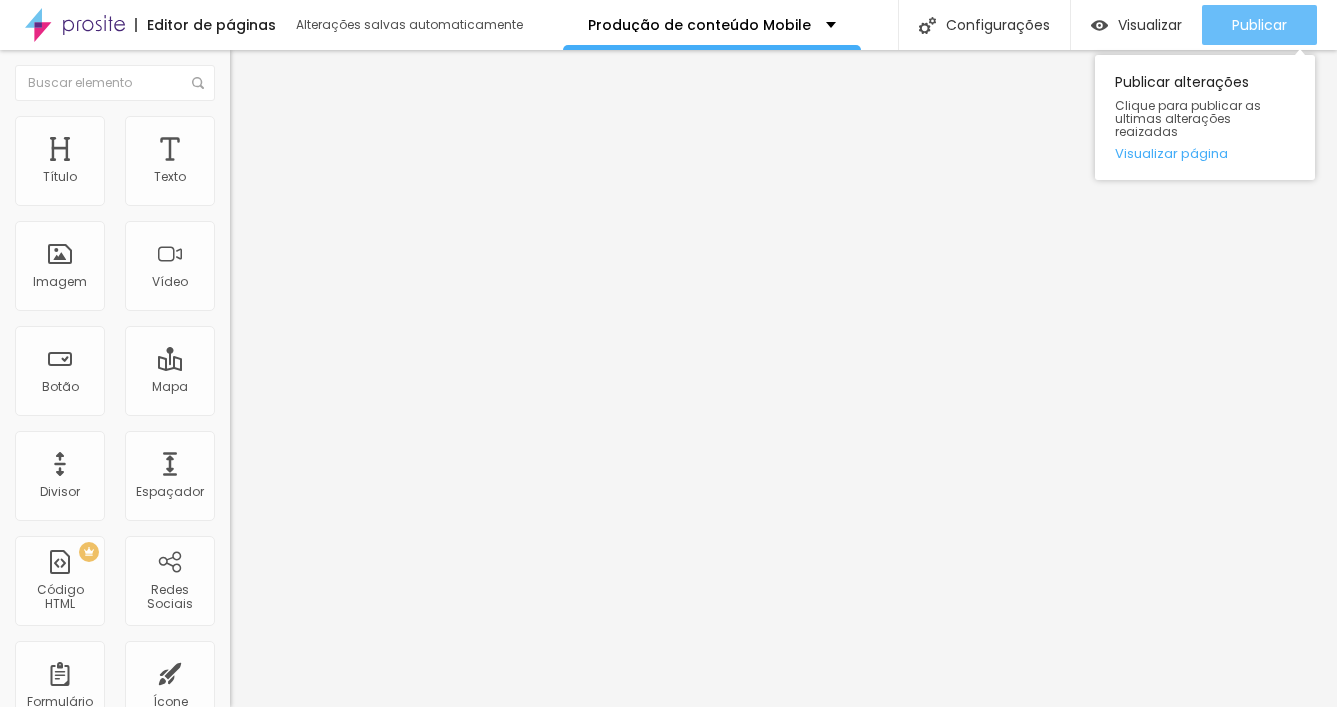 click on "Publicar" at bounding box center [1259, 25] 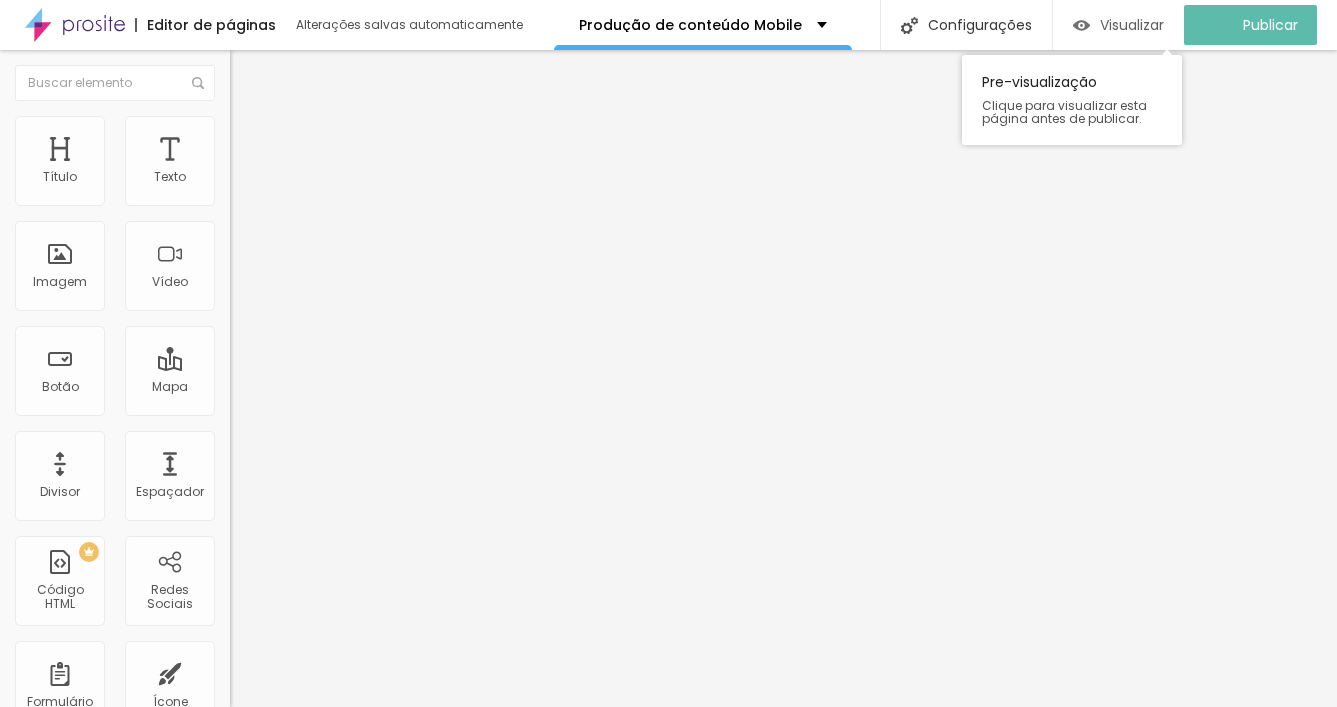 click on "Visualizar" at bounding box center [1118, 25] 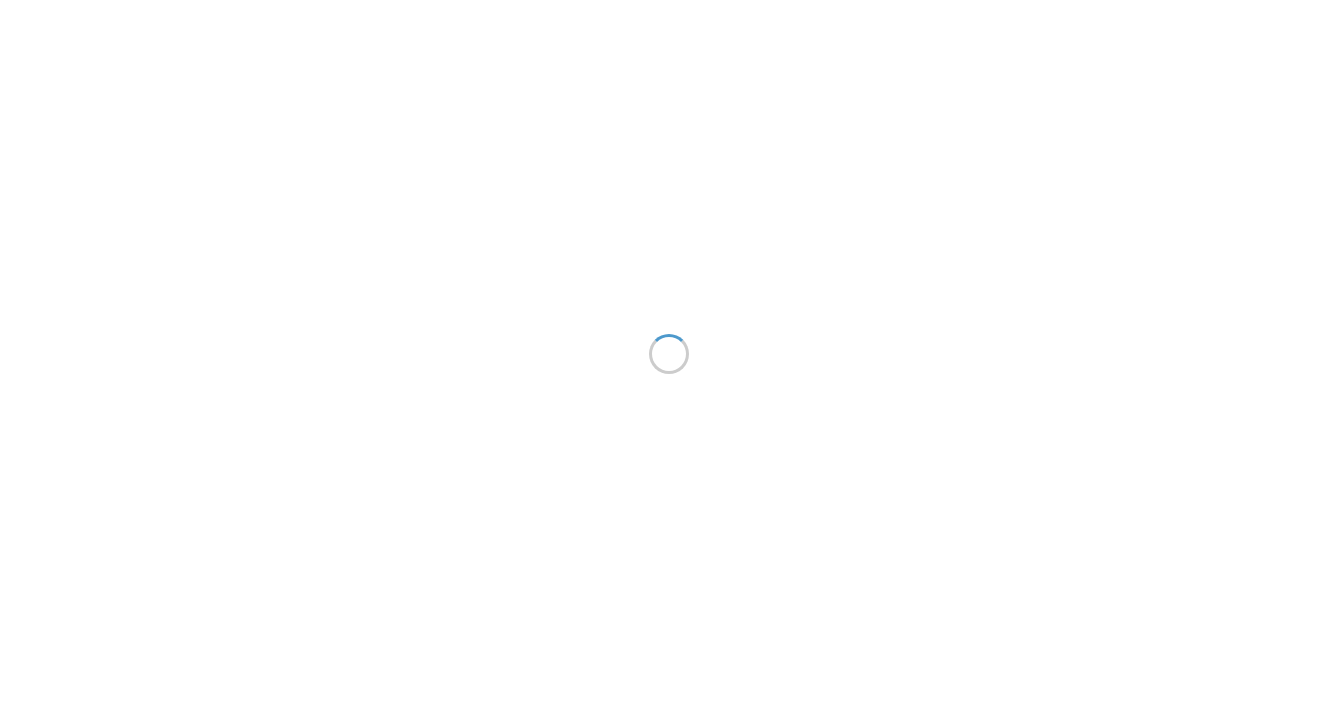 scroll, scrollTop: 0, scrollLeft: 0, axis: both 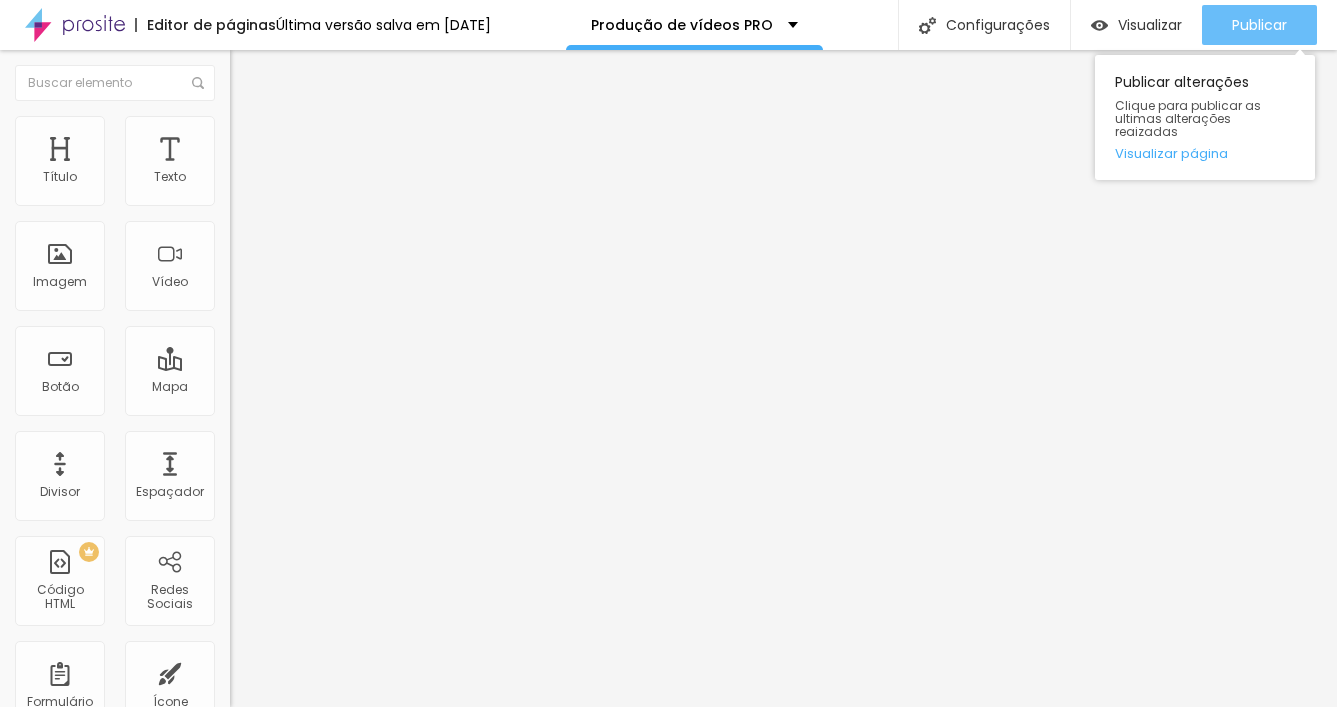 click on "Publicar" at bounding box center (1259, 25) 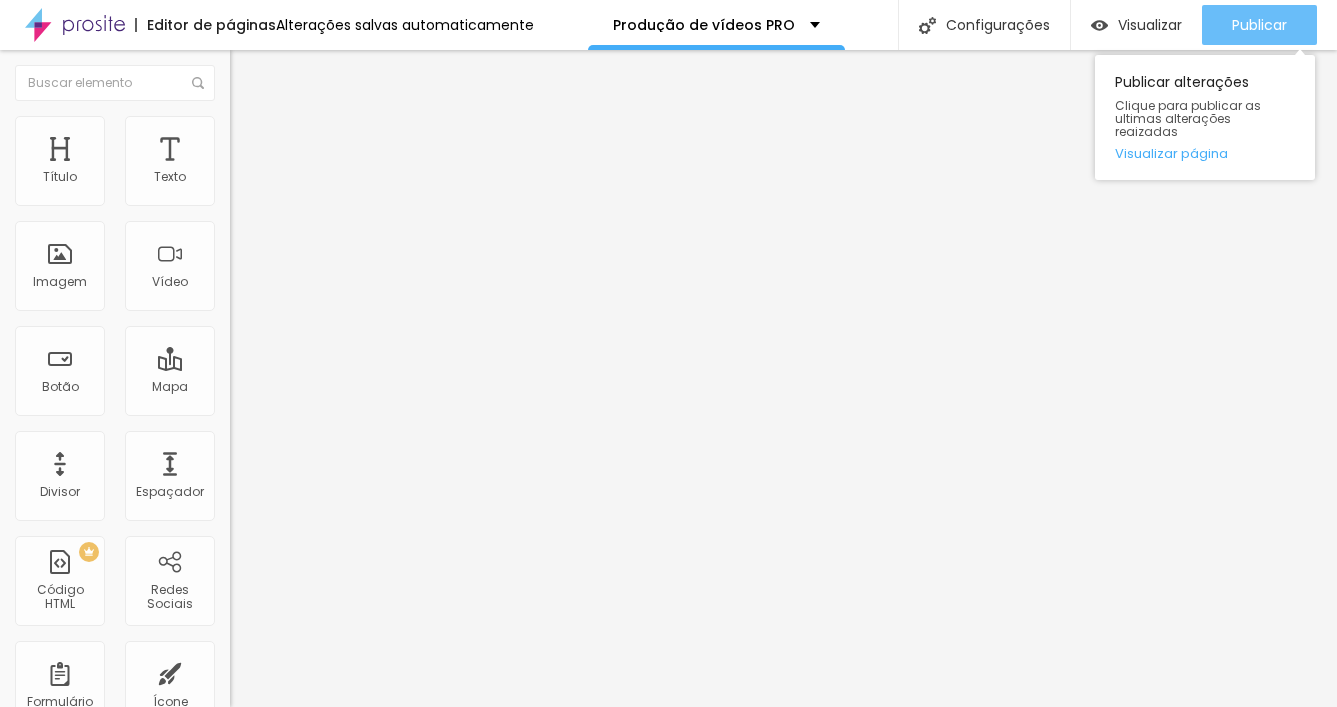 click on "Publicar" at bounding box center [1259, 25] 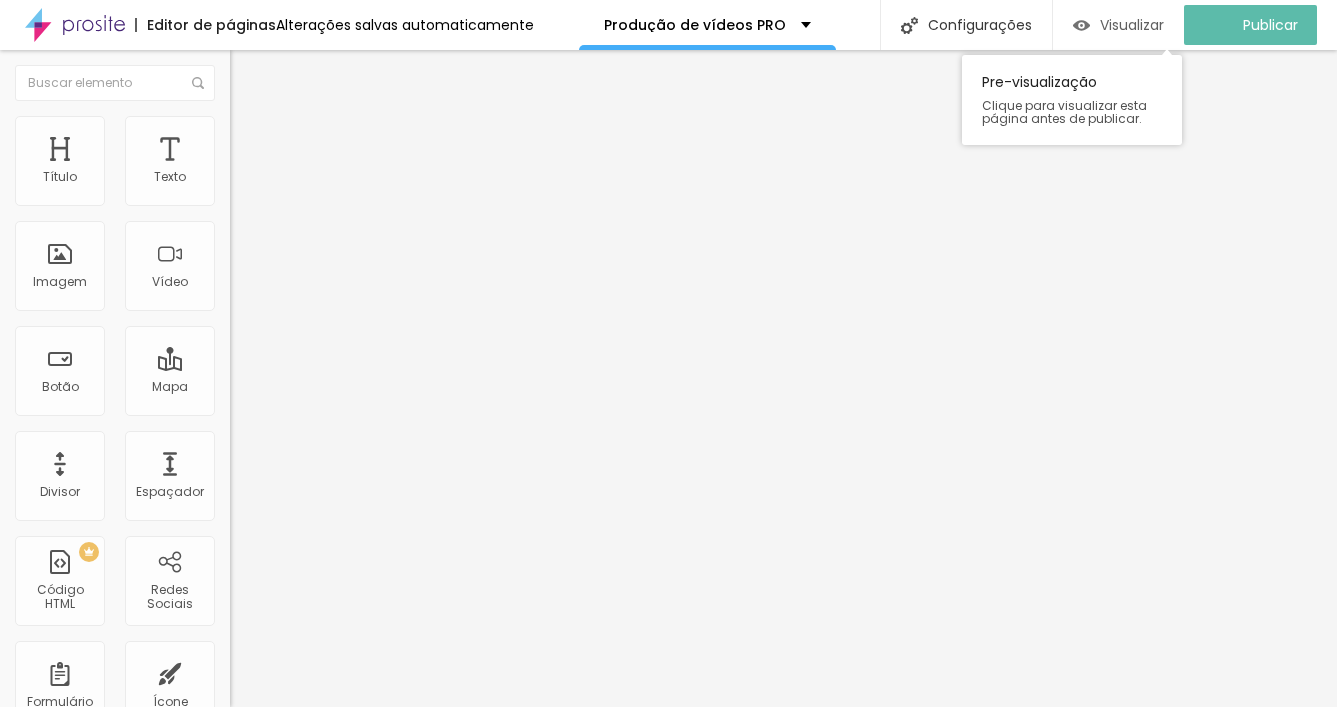 click on "Visualizar" at bounding box center [1132, 25] 